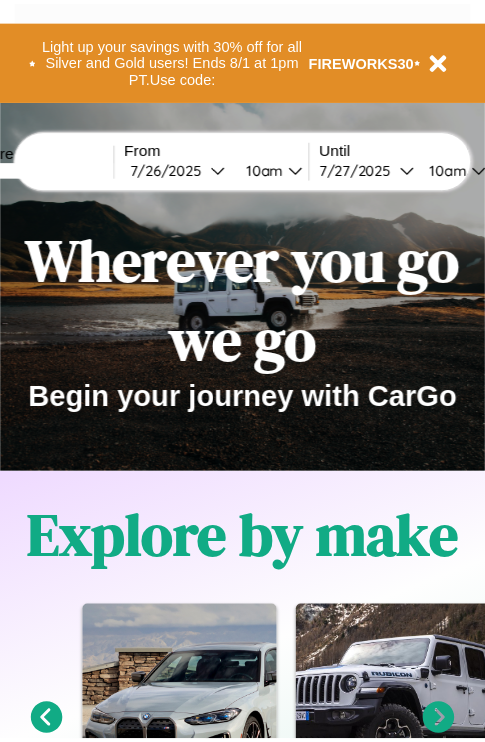 scroll, scrollTop: 0, scrollLeft: 0, axis: both 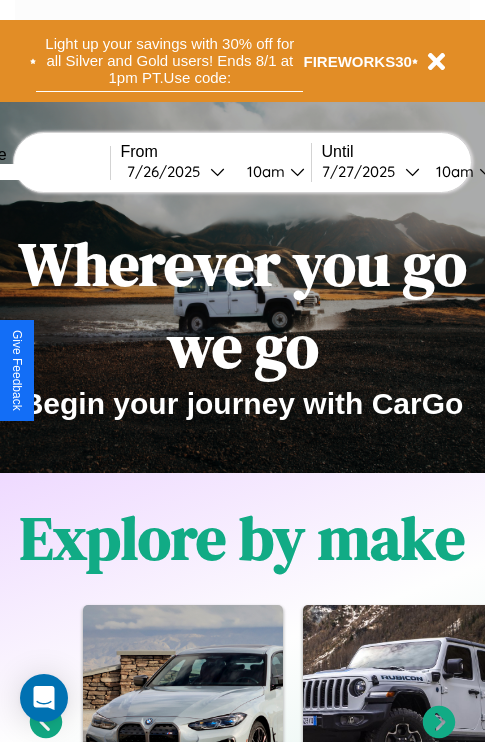 click on "Light up your savings with 30% off for all Silver and Gold users! Ends 8/1 at 1pm PT.  Use code:" at bounding box center [169, 61] 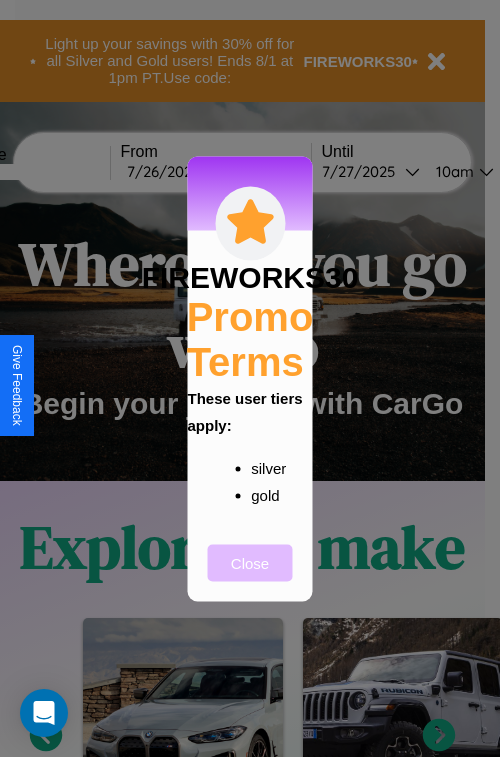 click on "Close" at bounding box center (250, 562) 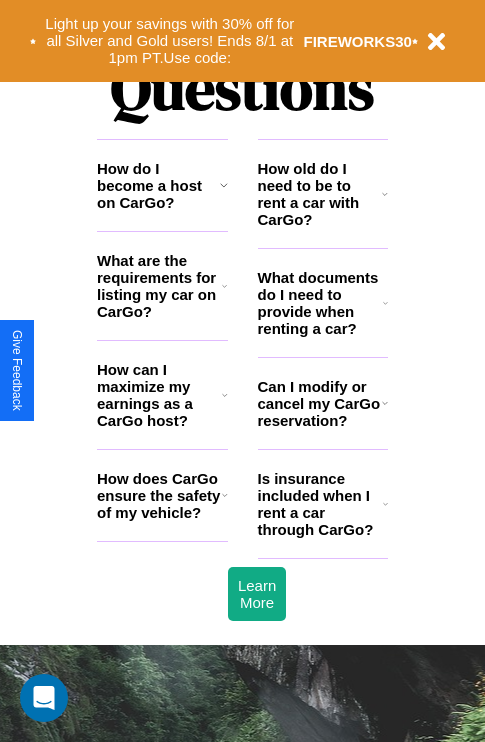 scroll, scrollTop: 2423, scrollLeft: 0, axis: vertical 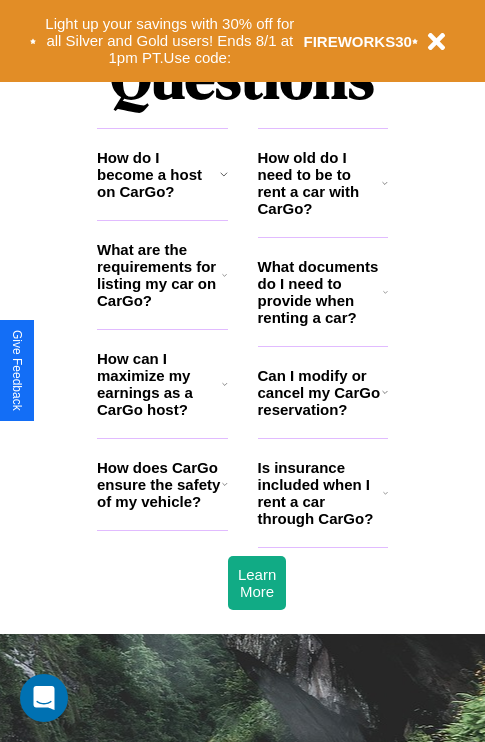 click 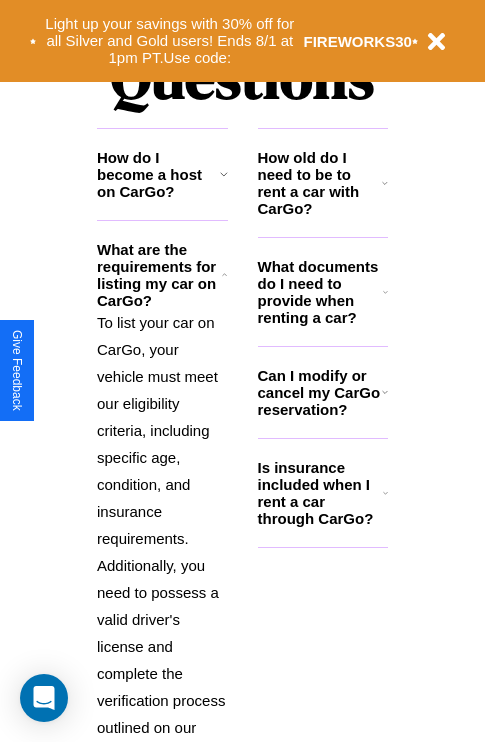 scroll, scrollTop: 2565, scrollLeft: 0, axis: vertical 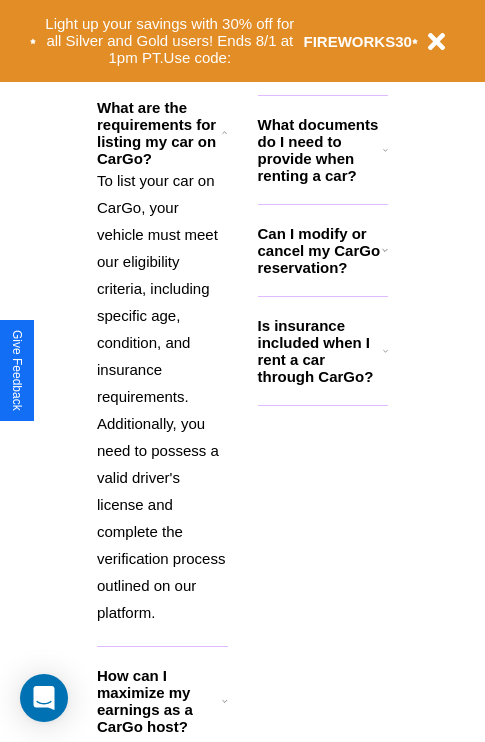 click 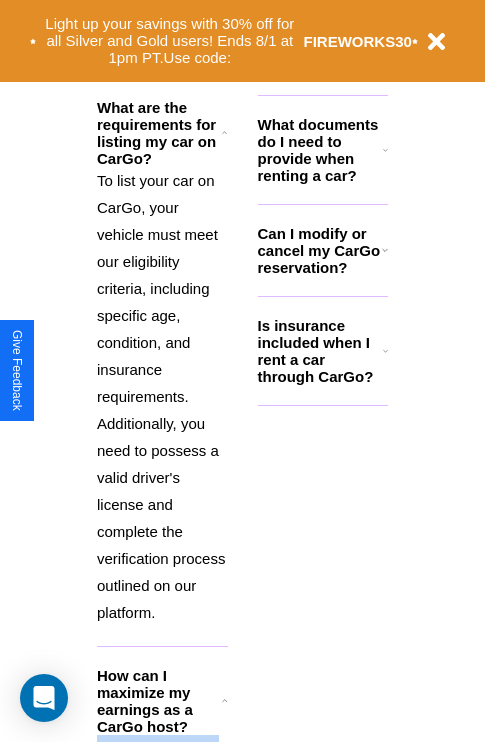 click 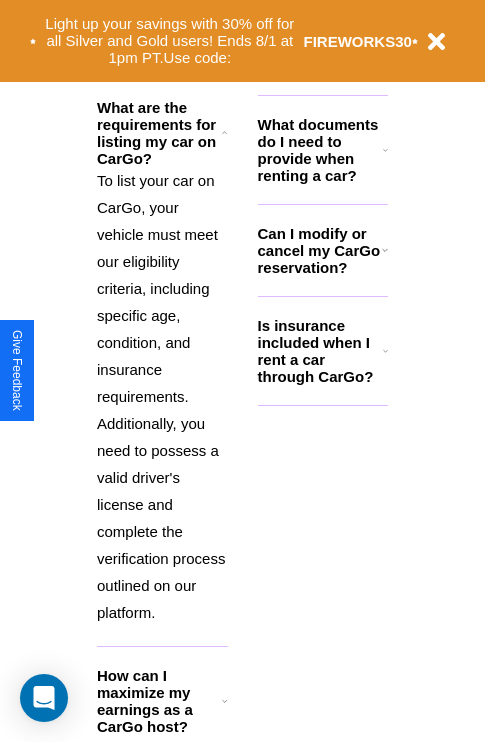click 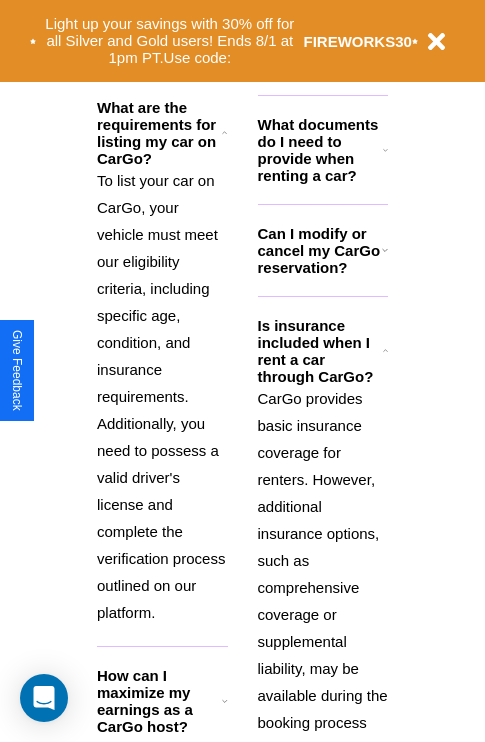 click on "To list your car on CarGo, your vehicle must meet our eligibility criteria, including specific age, condition, and insurance requirements. Additionally, you need to possess a valid driver's license and complete the verification process outlined on our platform." at bounding box center [162, 396] 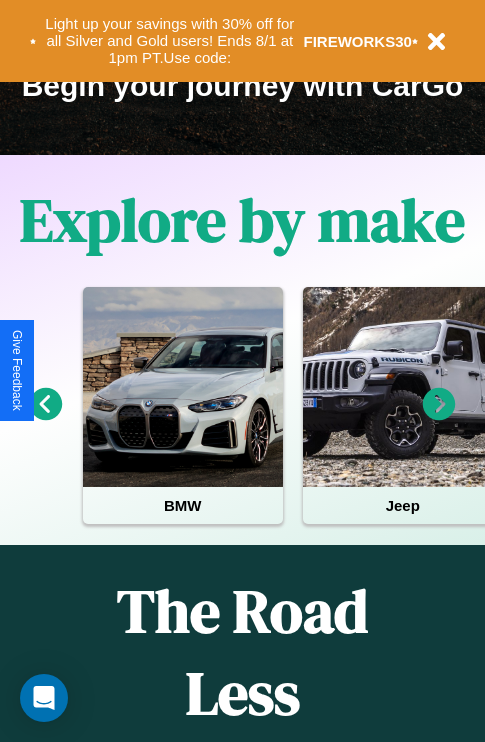 scroll, scrollTop: 308, scrollLeft: 0, axis: vertical 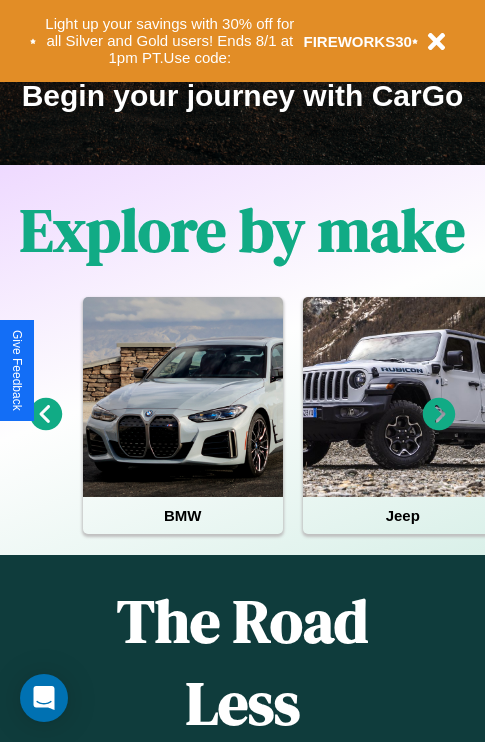 click 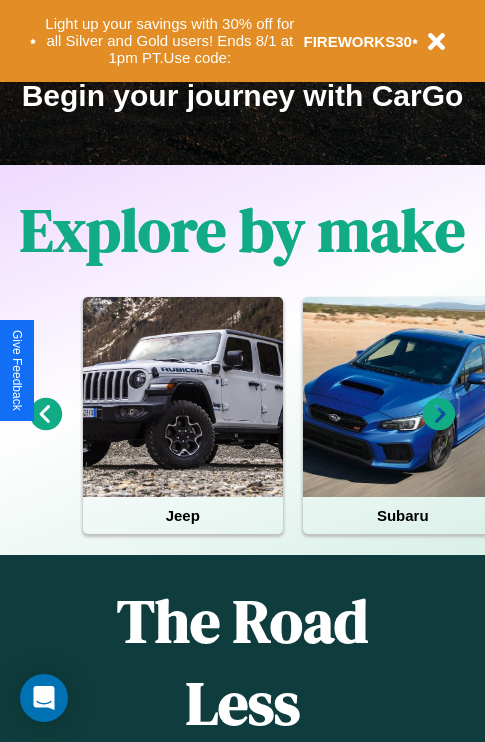 click 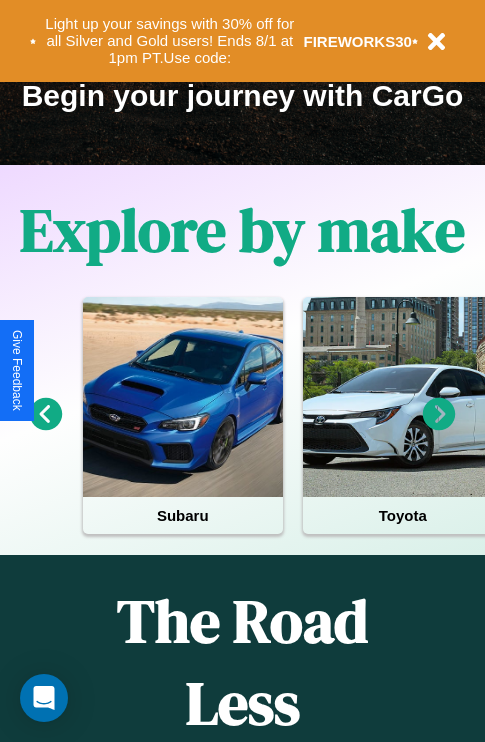 click 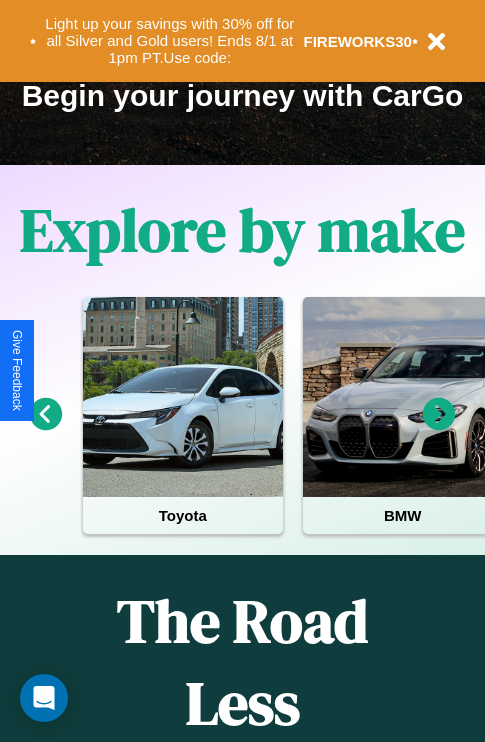 click 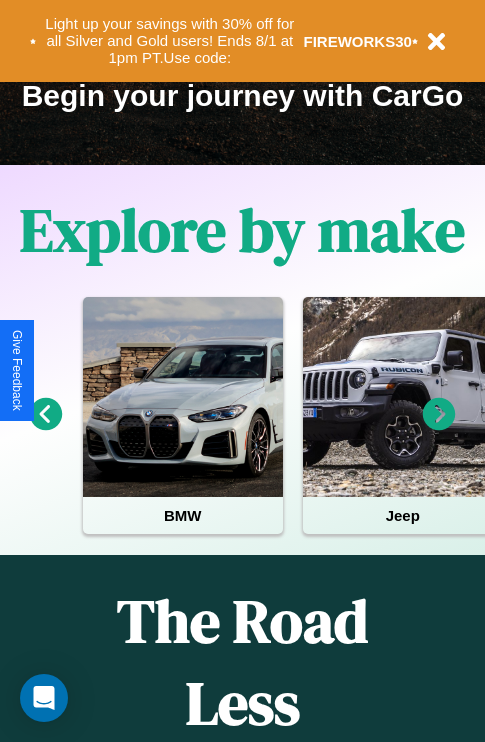 scroll, scrollTop: 113, scrollLeft: 458, axis: both 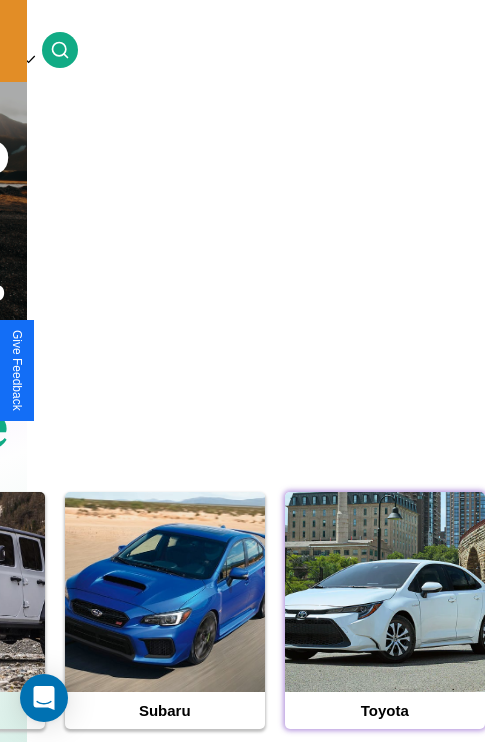 click at bounding box center (385, 592) 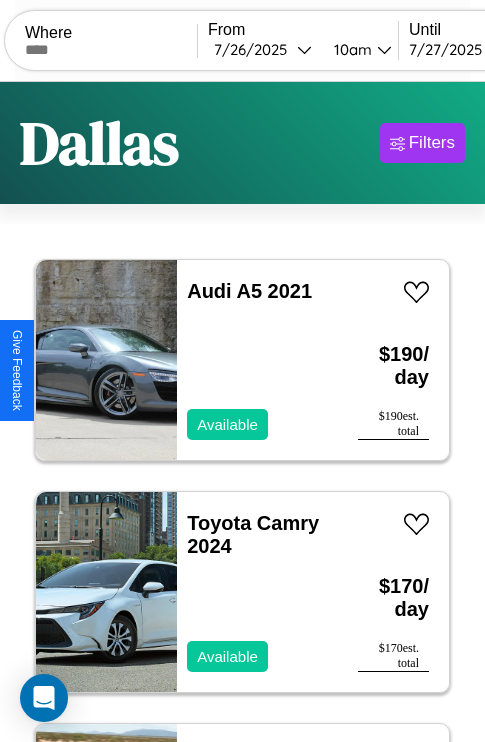 scroll, scrollTop: 79, scrollLeft: 0, axis: vertical 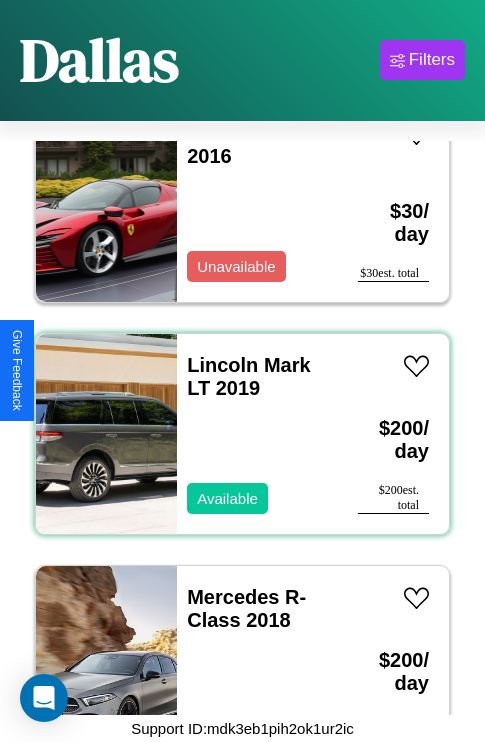 click on "Lincoln   Mark LT   2019 Available" at bounding box center [257, 434] 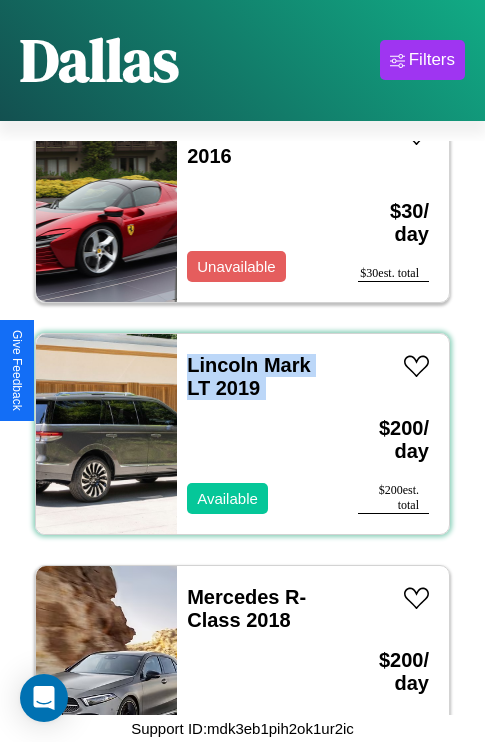 click on "Lincoln   Mark LT   2019 Available" at bounding box center [257, 434] 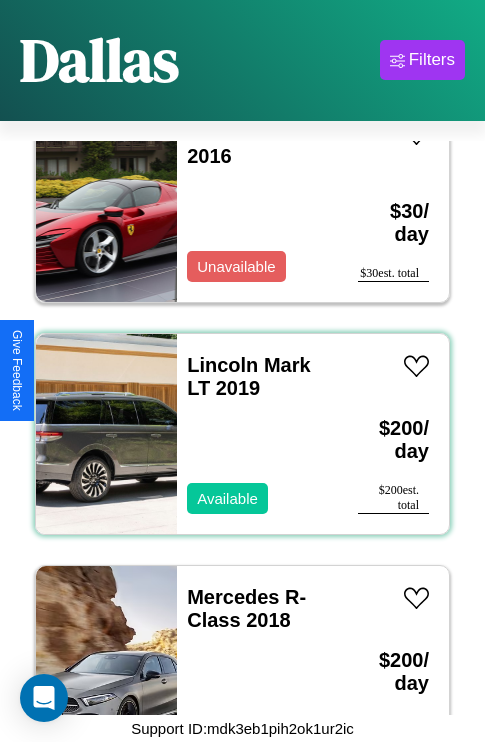 click on "Lincoln   Mark LT   2019 Available" at bounding box center (257, 434) 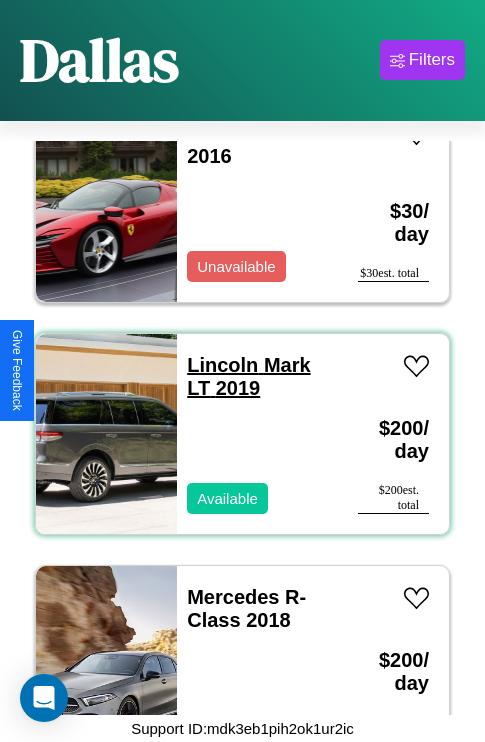 click on "Lincoln   Mark LT   2019" at bounding box center [248, 376] 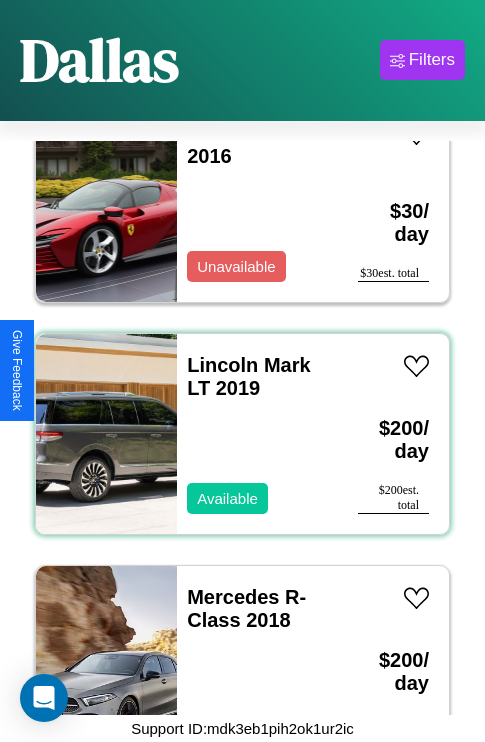 click on "Lincoln   Mark LT   2019 Available" at bounding box center [257, 434] 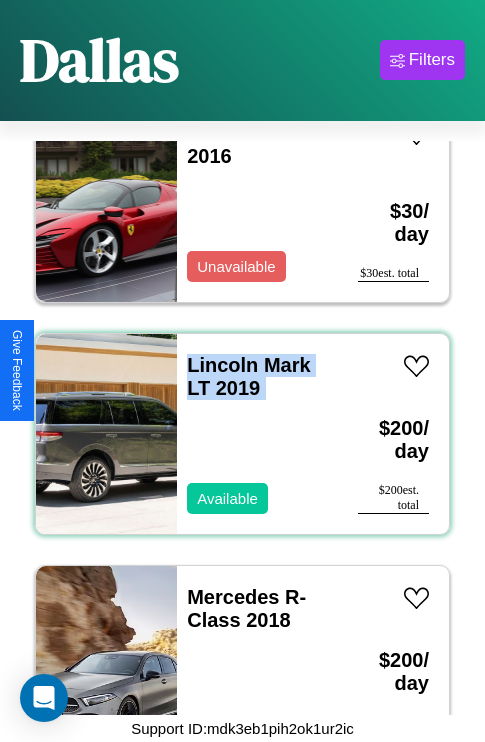 click on "Lincoln   Mark LT   2019 Available" at bounding box center (257, 434) 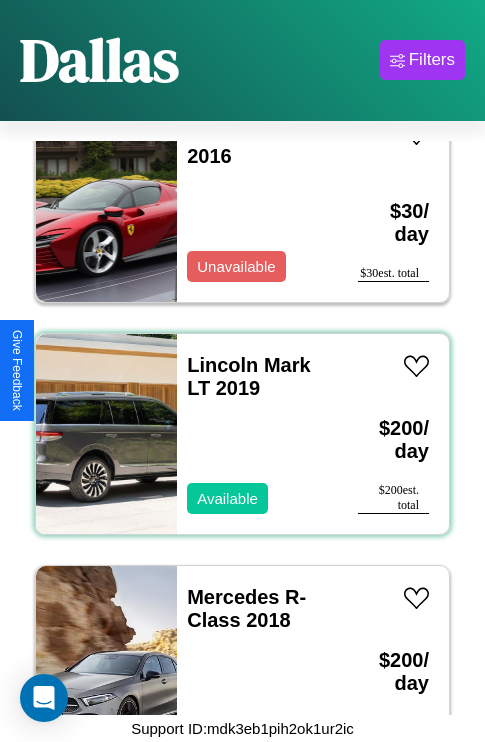 click on "Lincoln   Mark LT   2019 Available" at bounding box center [257, 434] 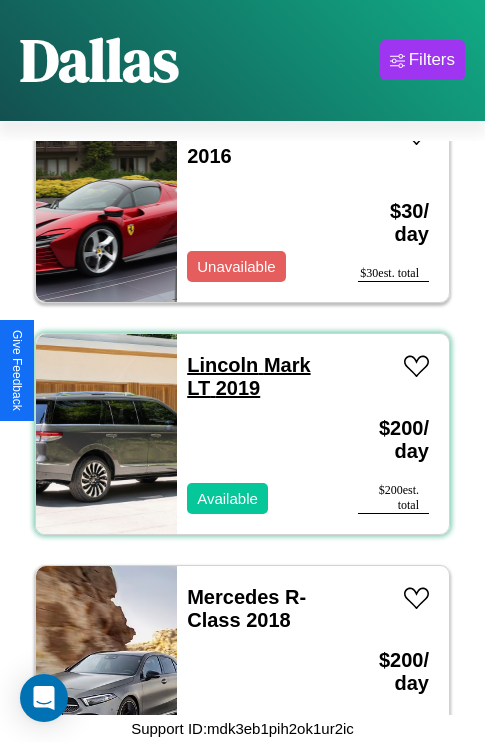 click on "Lincoln   Mark LT   2019" at bounding box center (248, 376) 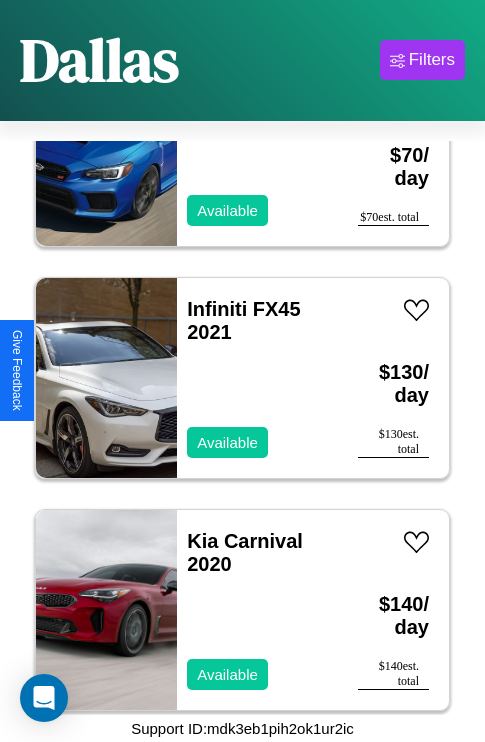scroll, scrollTop: 539, scrollLeft: 0, axis: vertical 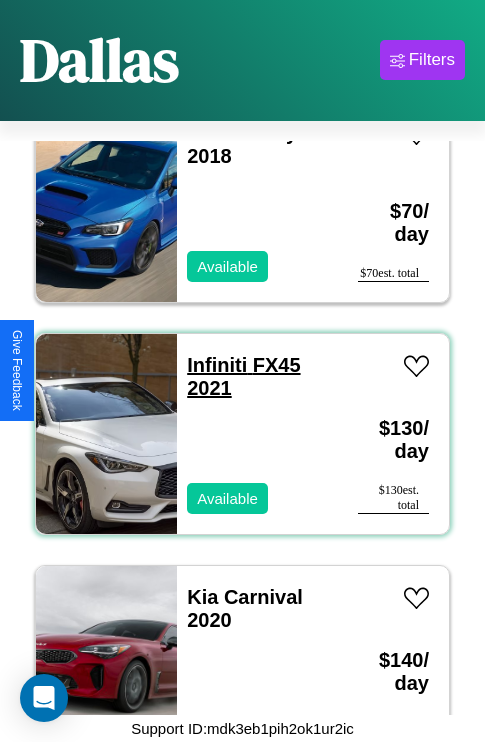 click on "Infiniti   FX45   2021" at bounding box center (243, 376) 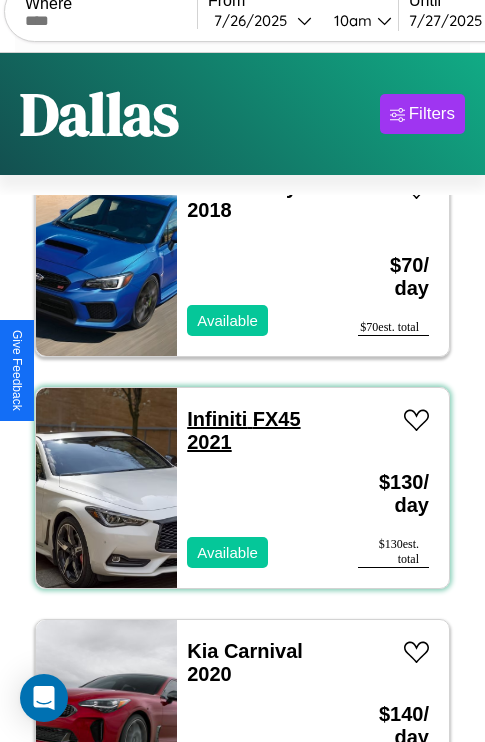 scroll, scrollTop: 0, scrollLeft: 0, axis: both 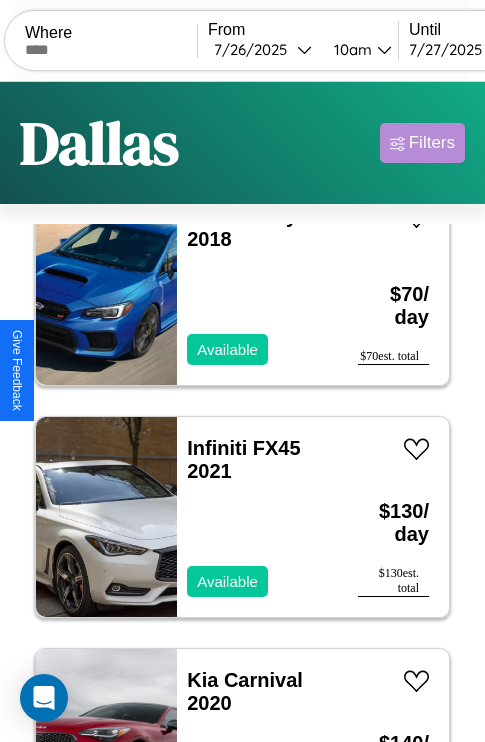click on "Filters" at bounding box center (432, 143) 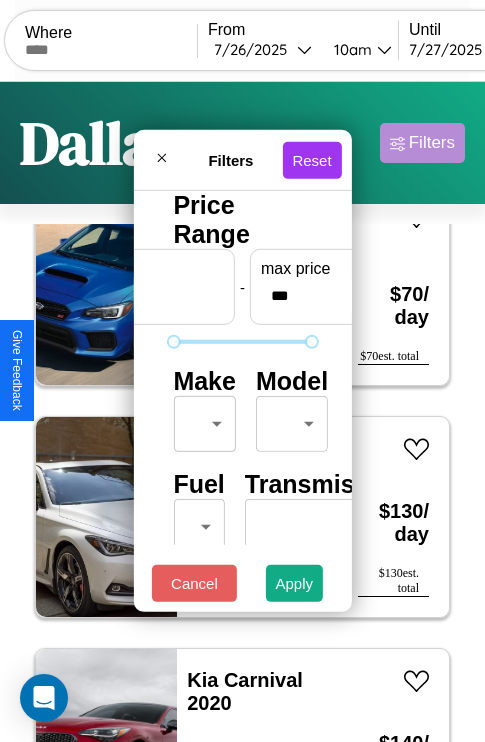 scroll, scrollTop: 162, scrollLeft: 63, axis: both 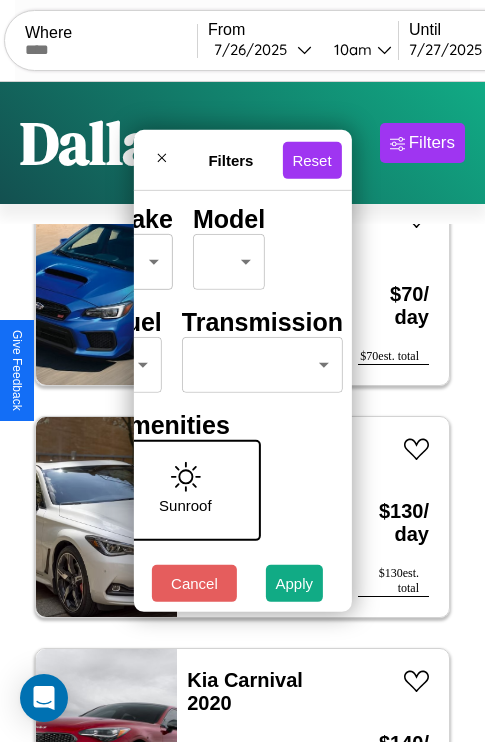 click on "CarGo Where From 7 / 26 / 2025 10am Until 7 / 27 / 2025 10am Become a Host Login Sign Up Dallas Filters 12  cars in this area These cars can be picked up in this city. Audi   A5   2021 Available $ 190  / day $ 190  est. total Toyota   Camry   2024 Available $ 170  / day $ 170  est. total Subaru   Loyale   2018 Available $ 70  / day $ 70  est. total Infiniti   FX45   2021 Available $ 130  / day $ 130  est. total Kia   Carnival   2020 Available $ 140  / day $ 140  est. total Bentley   Bentley Industries, LLC   2018 Available $ 140  / day $ 140  est. total Land Rover   Defender   2014 Available $ 50  / day $ 50  est. total Lexus   ES   2021 Available $ 100  / day $ 100  est. total Acura   ADX   2017 Available $ 200  / day $ 200  est. total Ferrari   F355   2016 Unavailable $ 30  / day $ 30  est. total Lincoln   Mark LT   2019 Available $ 200  / day $ 200  est. total Mercedes   R-Class   2018 Available $ 200  / day $ 200  est. total Filters Reset Price Range min price *  -  max price *** Make ​ ​ Model ​" at bounding box center (242, 412) 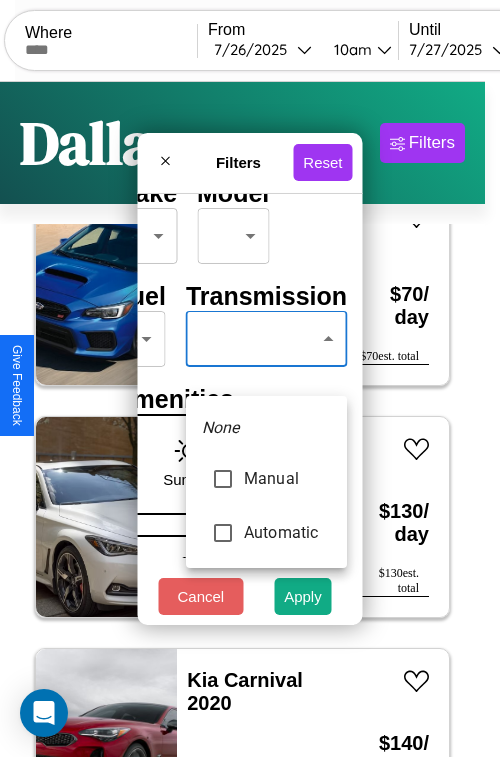 type on "*********" 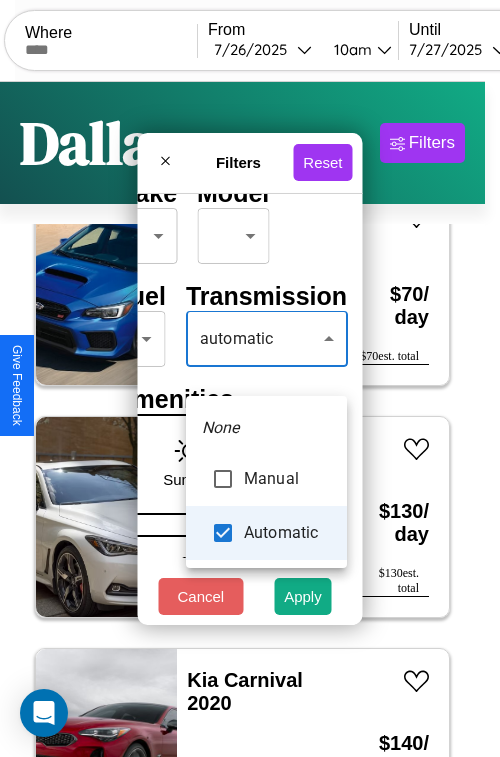 click at bounding box center (250, 378) 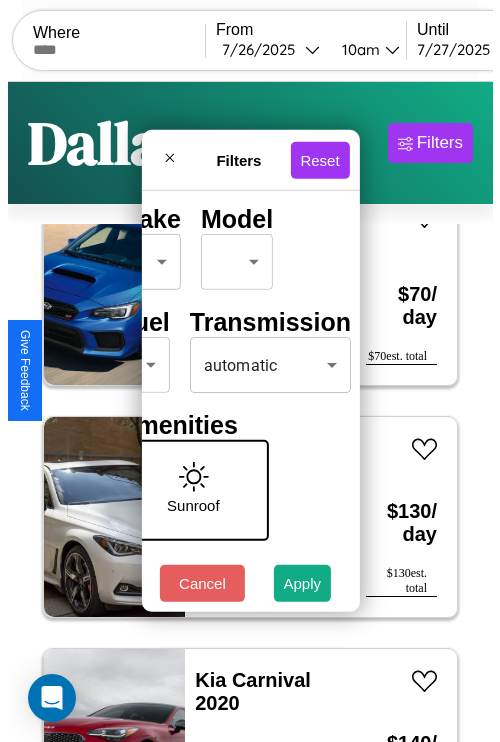 scroll, scrollTop: 0, scrollLeft: 124, axis: horizontal 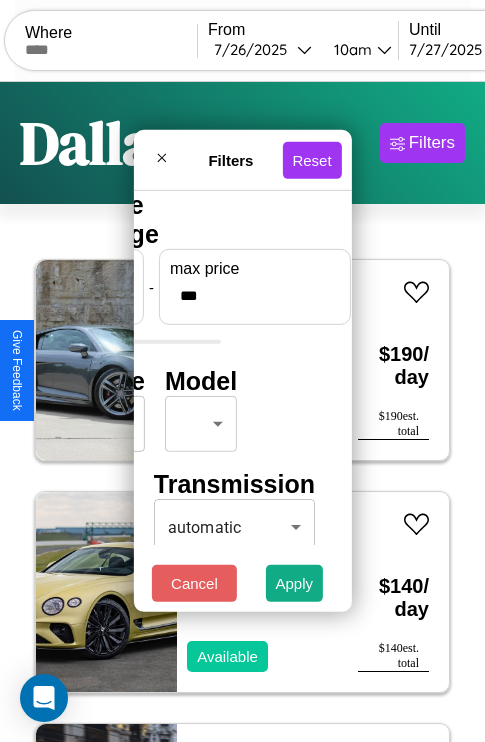 type on "***" 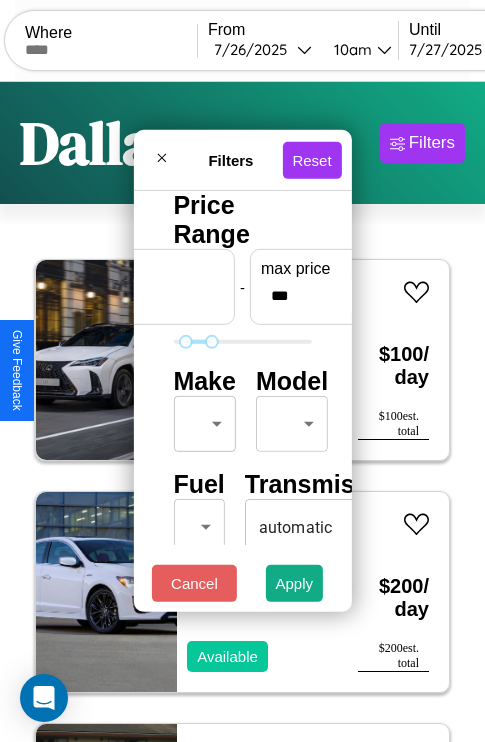 scroll, scrollTop: 162, scrollLeft: 0, axis: vertical 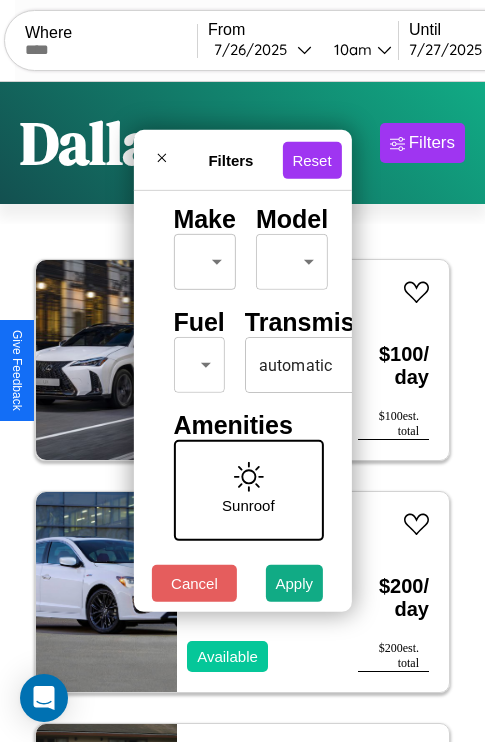 type on "**" 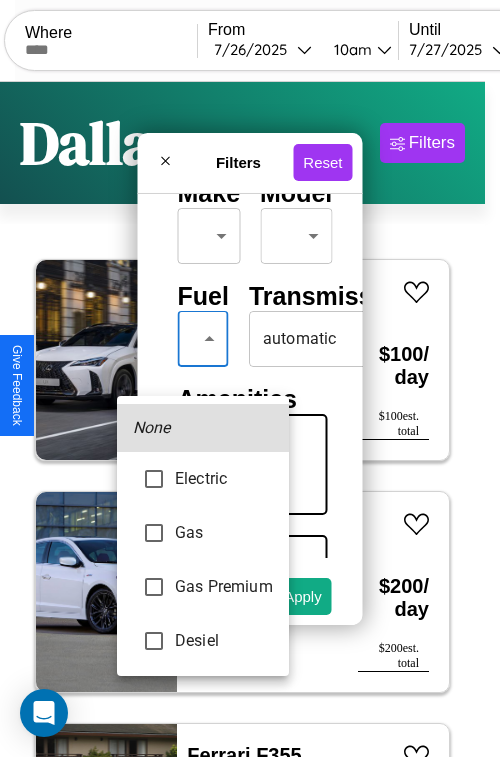 type on "***" 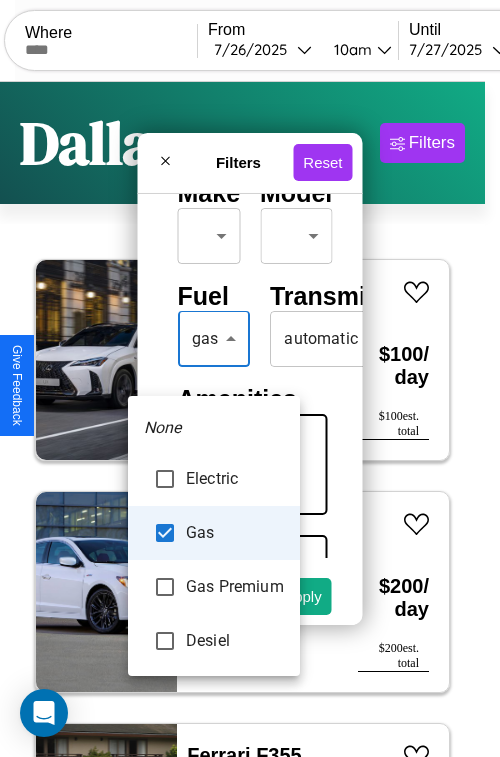 click at bounding box center (250, 378) 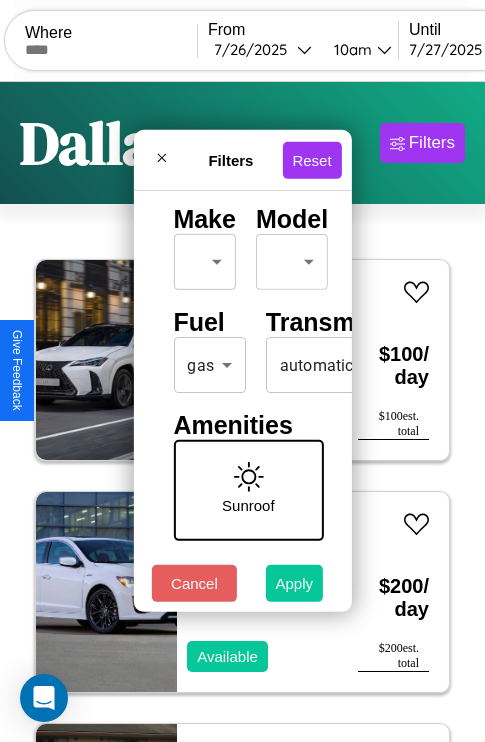click on "Apply" at bounding box center [295, 583] 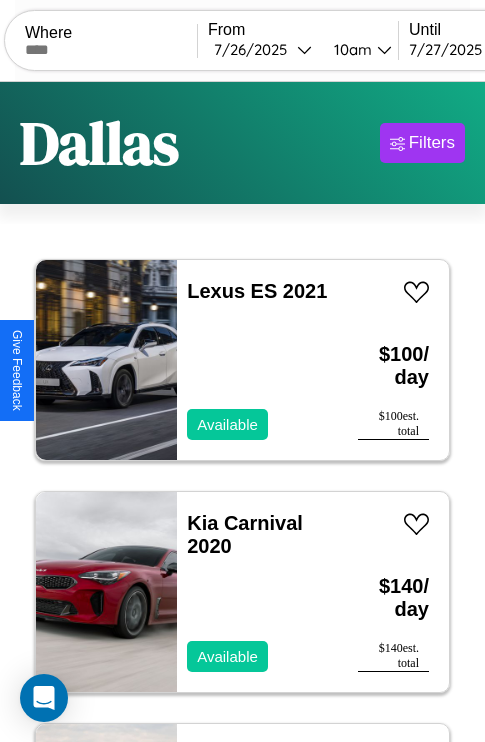 scroll, scrollTop: 95, scrollLeft: 0, axis: vertical 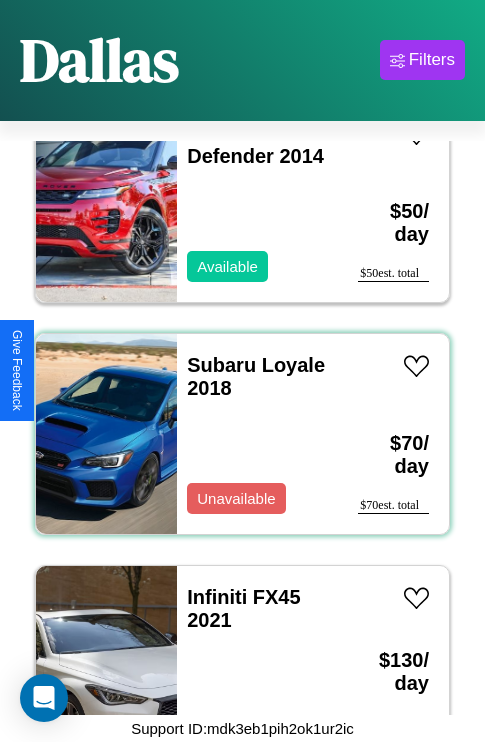 click on "Subaru   Loyale   2018 Unavailable" at bounding box center [257, 434] 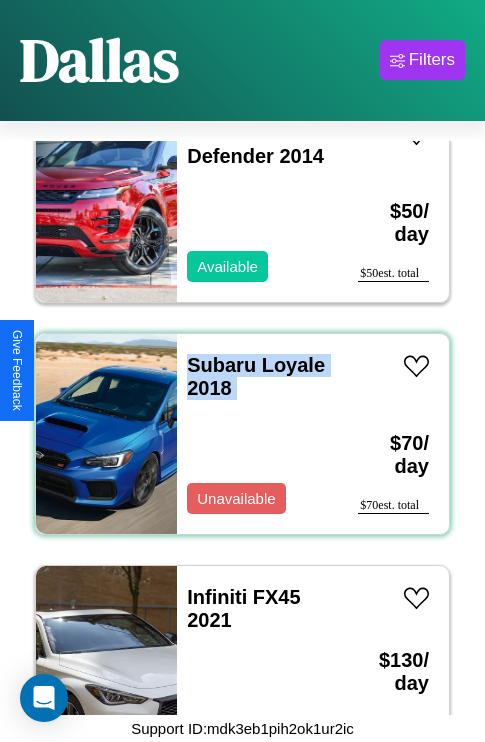 click on "Subaru   Loyale   2018 Unavailable" at bounding box center (257, 434) 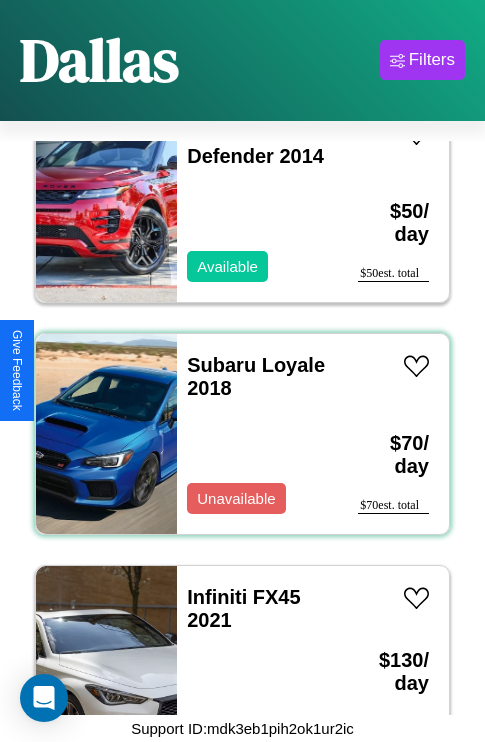 click on "Subaru   Loyale   2018 Unavailable" at bounding box center (257, 434) 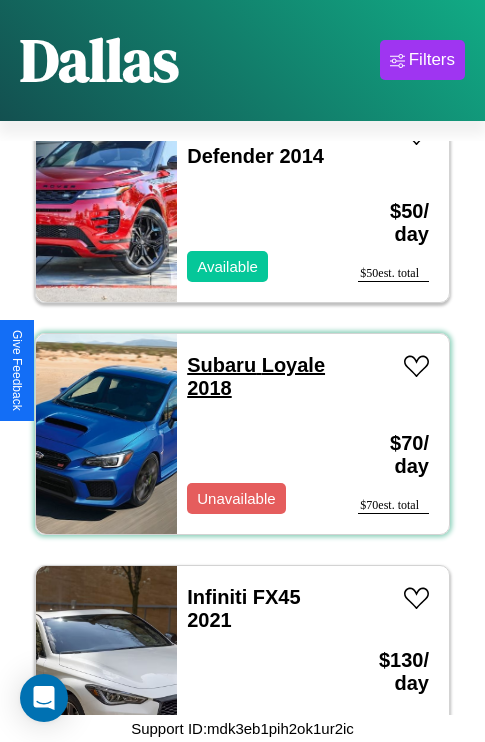 click on "Subaru   Loyale   2018" at bounding box center [256, 376] 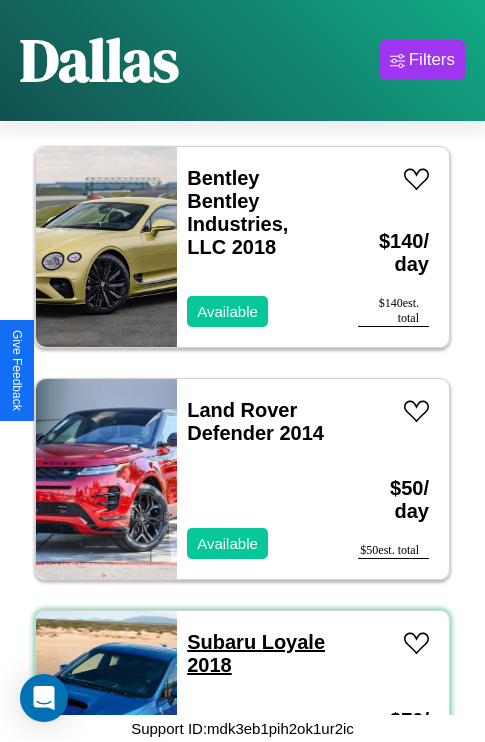 scroll, scrollTop: 307, scrollLeft: 0, axis: vertical 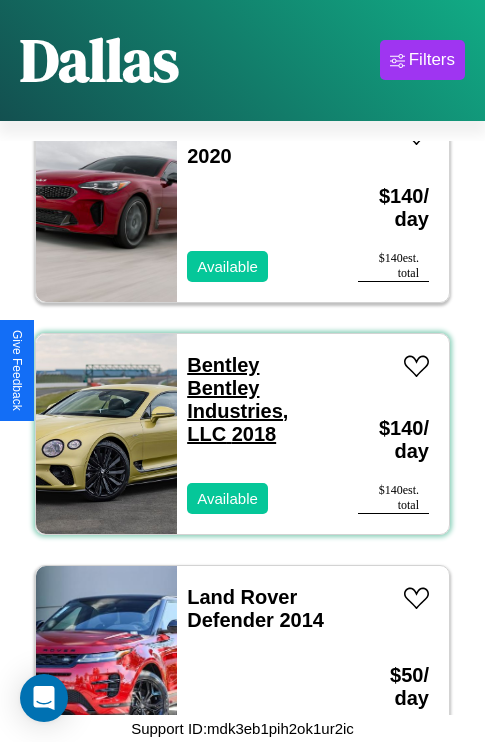 click on "Bentley   Bentley Industries, LLC   2018" at bounding box center (237, 399) 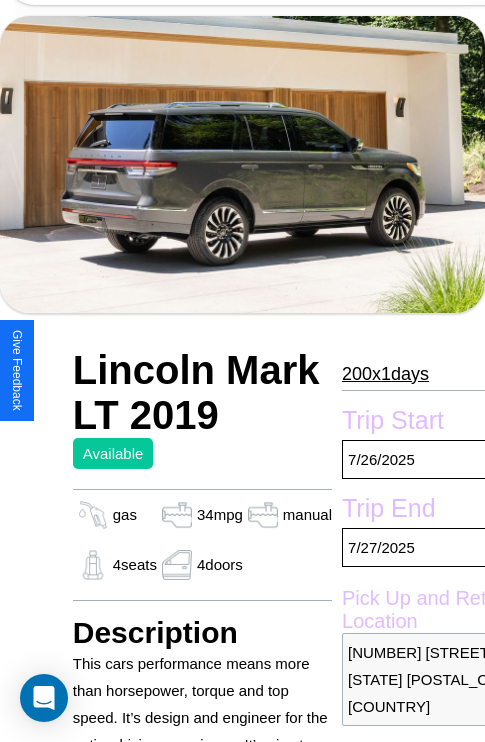 scroll, scrollTop: 68, scrollLeft: 0, axis: vertical 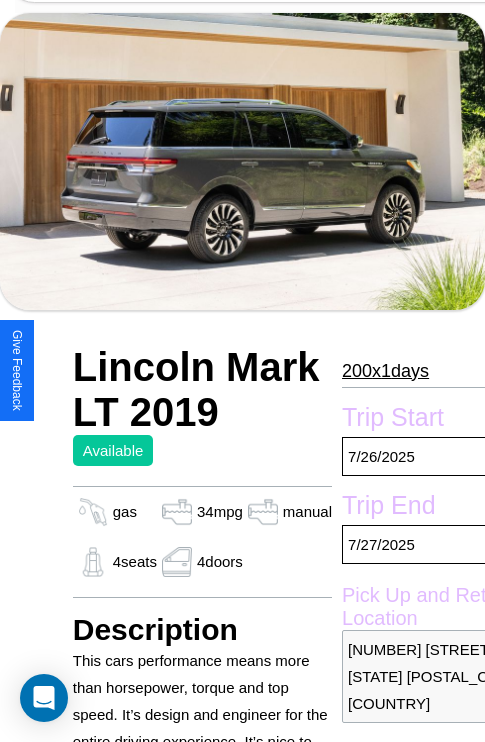 click on "200  x  1  days" at bounding box center [385, 371] 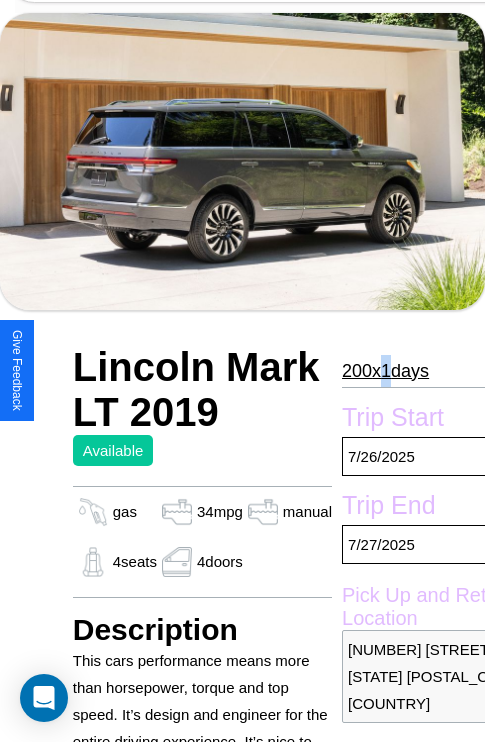 click on "200  x  1  days" at bounding box center [385, 371] 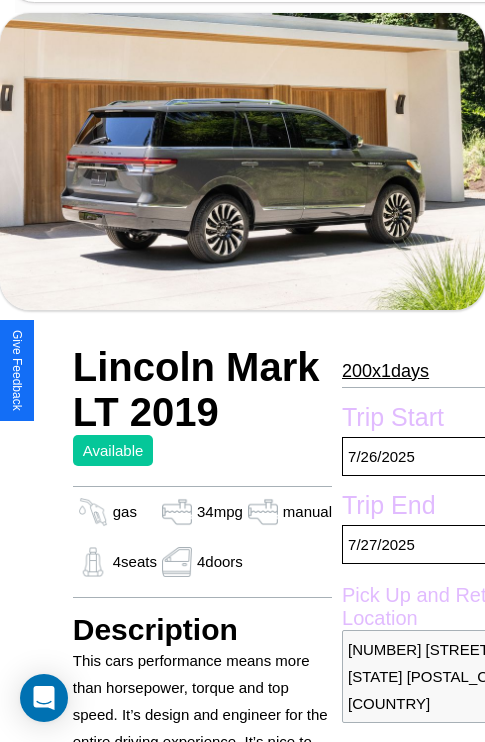 click on "200  x  1  days" at bounding box center [385, 371] 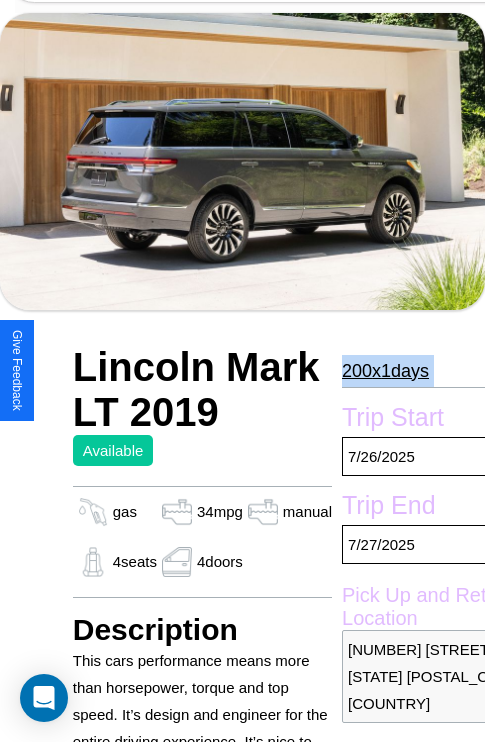 click on "200  x  1  days" at bounding box center (385, 371) 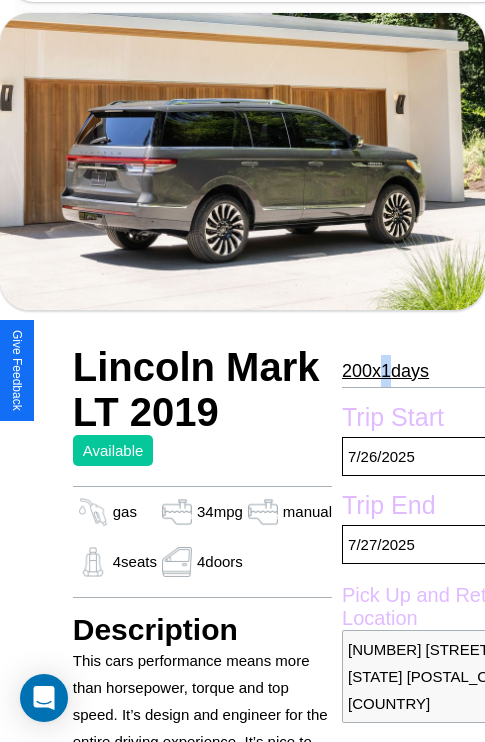 click on "200  x  1  days" at bounding box center (385, 371) 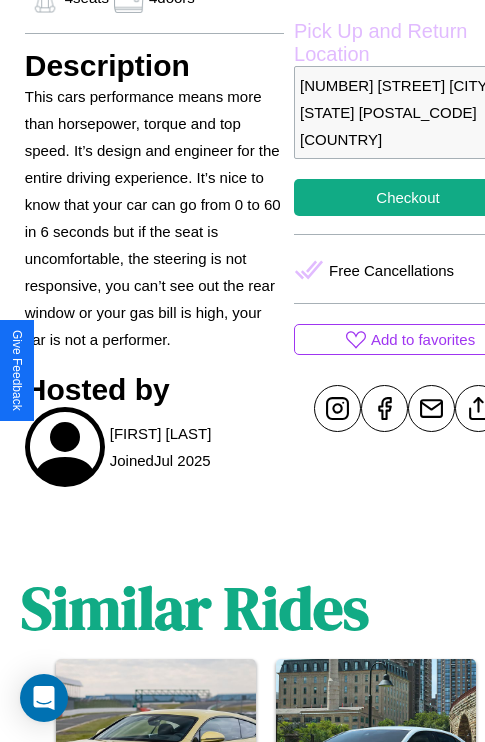 scroll, scrollTop: 643, scrollLeft: 48, axis: both 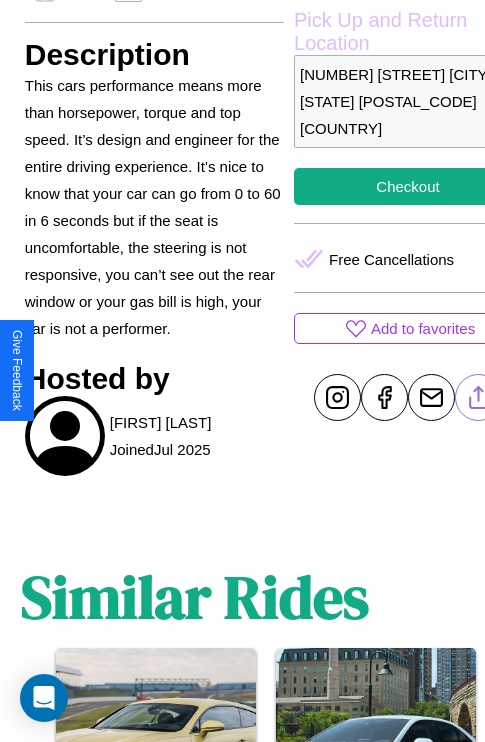 click 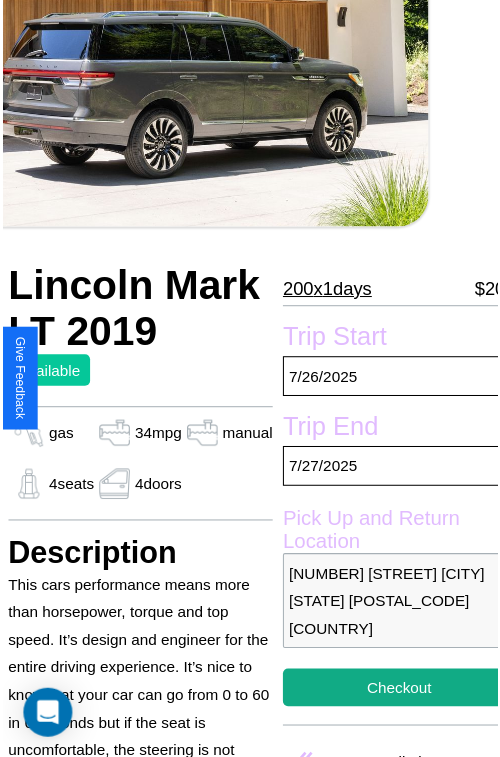scroll, scrollTop: 154, scrollLeft: 68, axis: both 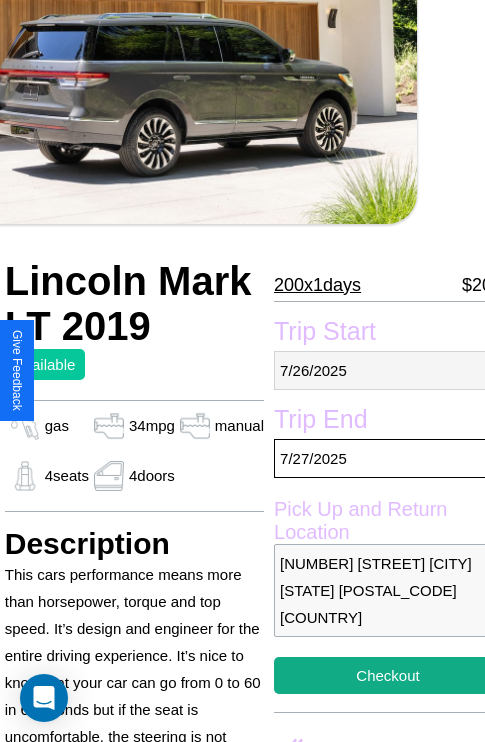 click on "7 / 26 / 2025" at bounding box center (388, 370) 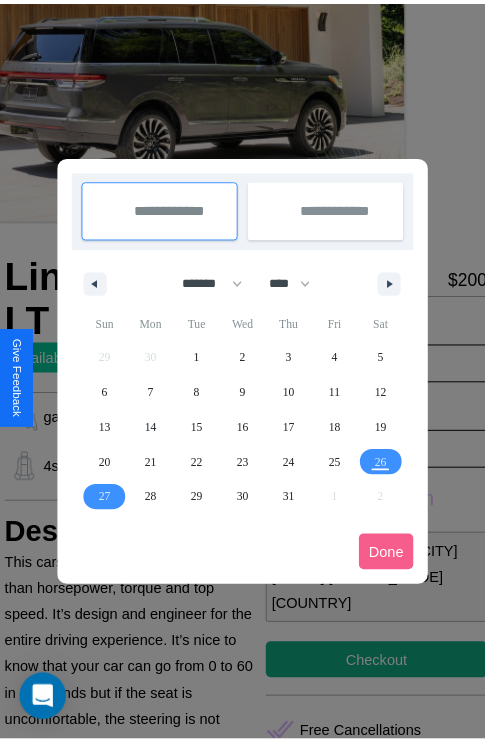 scroll, scrollTop: 0, scrollLeft: 68, axis: horizontal 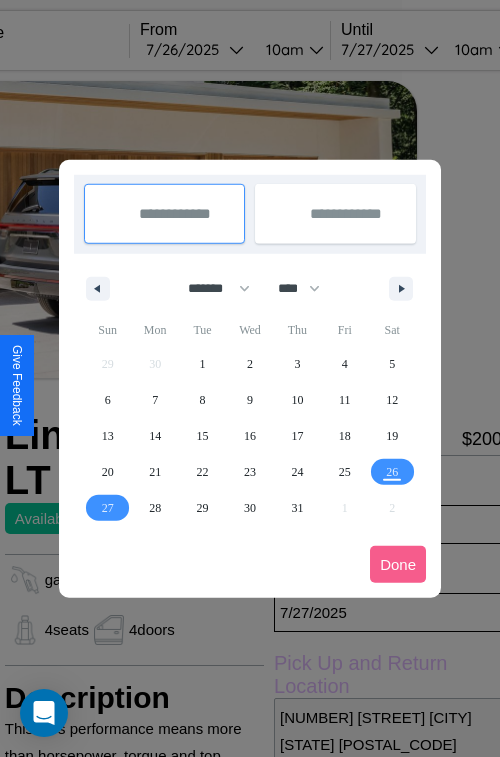 click at bounding box center (250, 378) 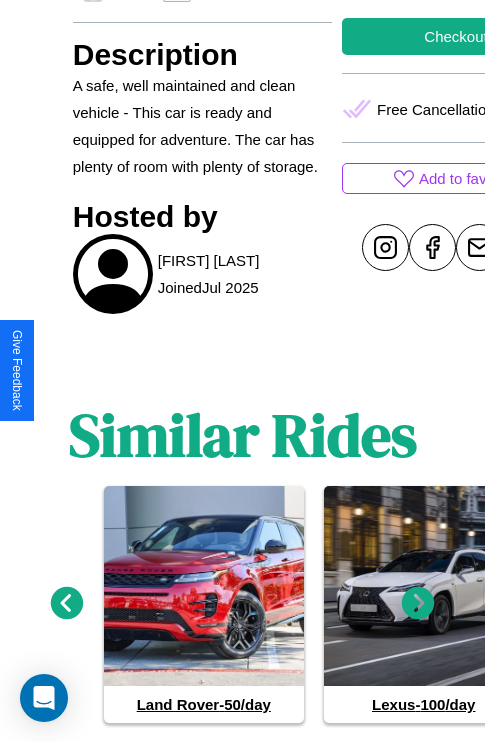 scroll, scrollTop: 844, scrollLeft: 0, axis: vertical 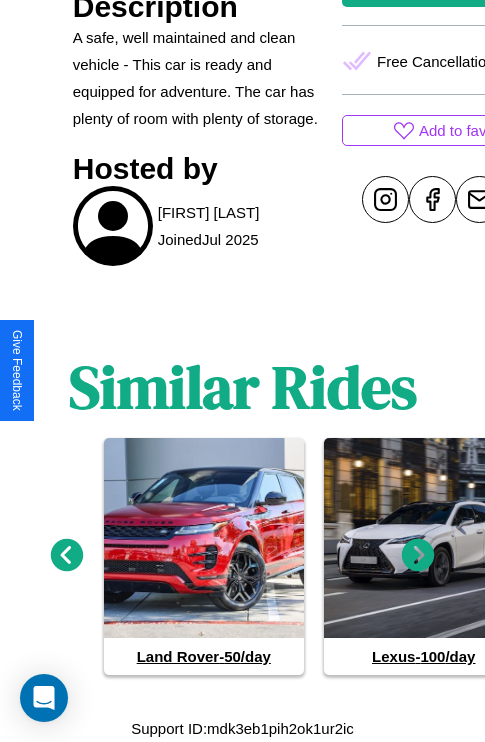 click 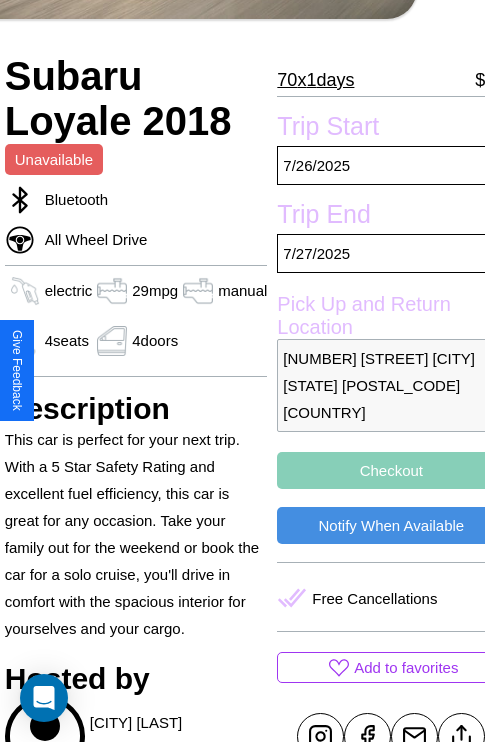 scroll, scrollTop: 481, scrollLeft: 80, axis: both 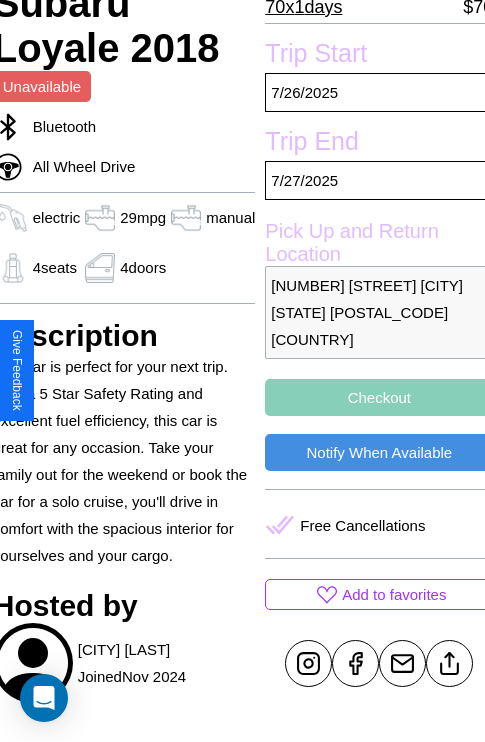 click on "Checkout" at bounding box center [379, 397] 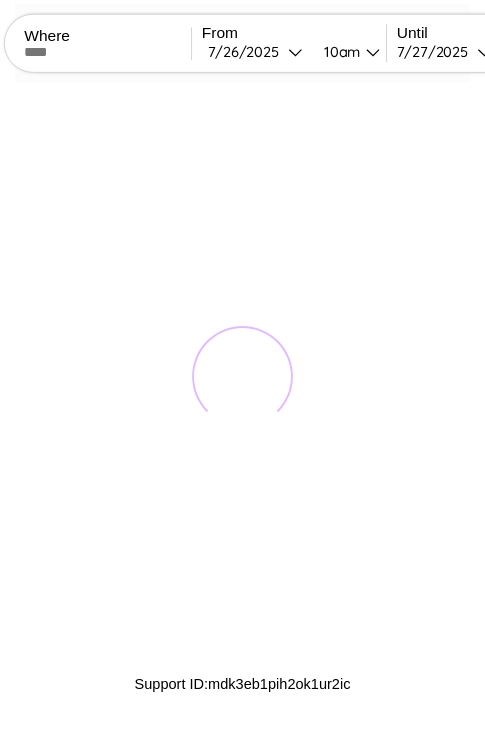 scroll, scrollTop: 0, scrollLeft: 0, axis: both 